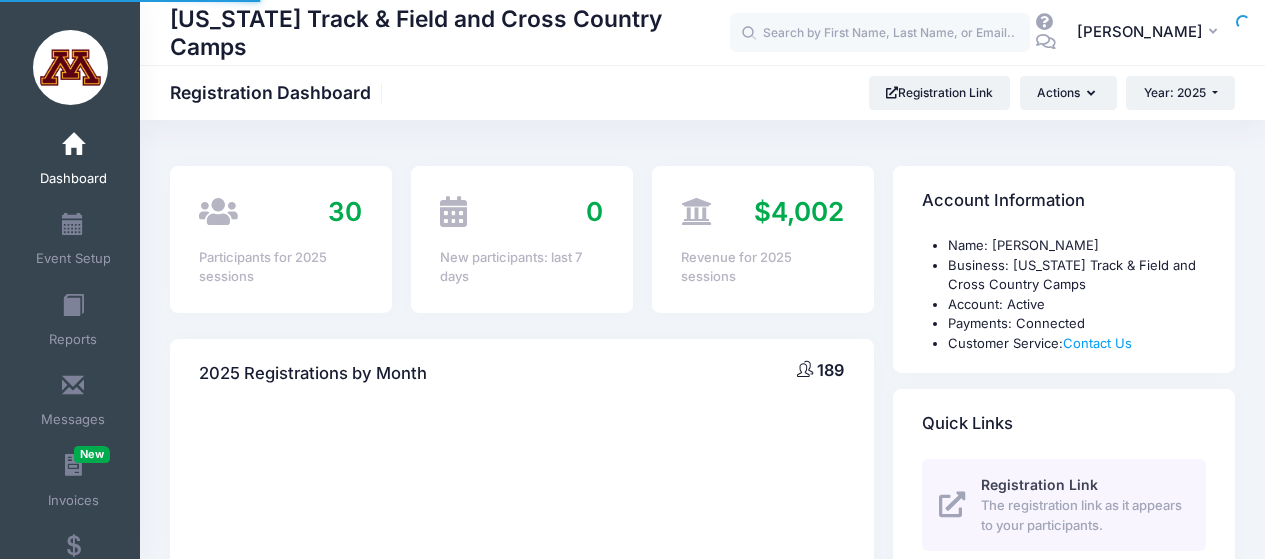 scroll, scrollTop: 0, scrollLeft: 0, axis: both 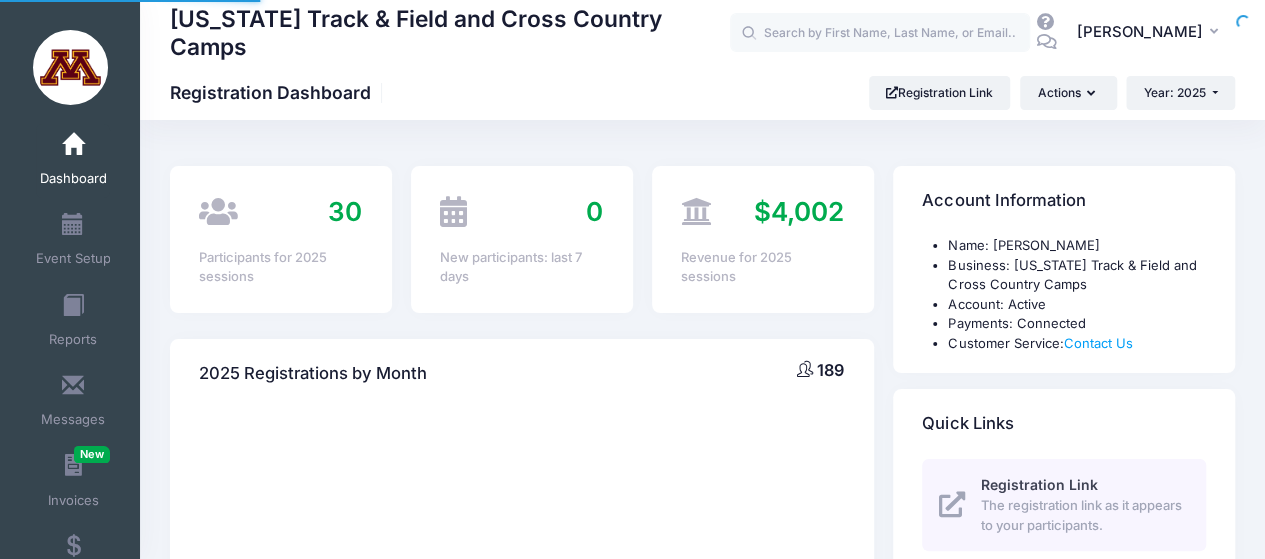 select 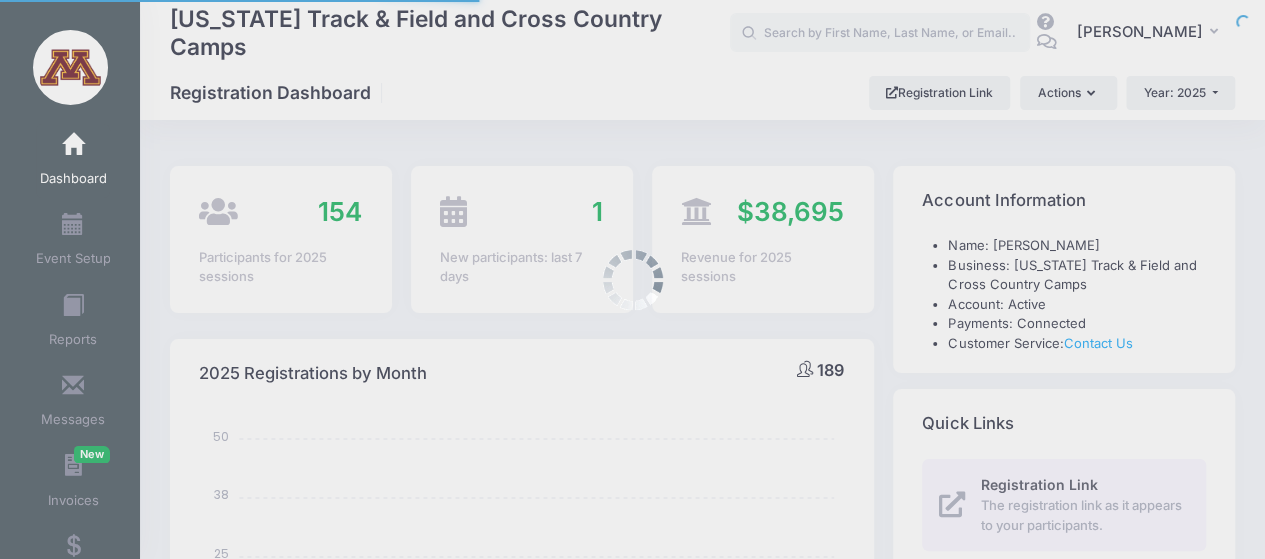 scroll, scrollTop: 0, scrollLeft: 0, axis: both 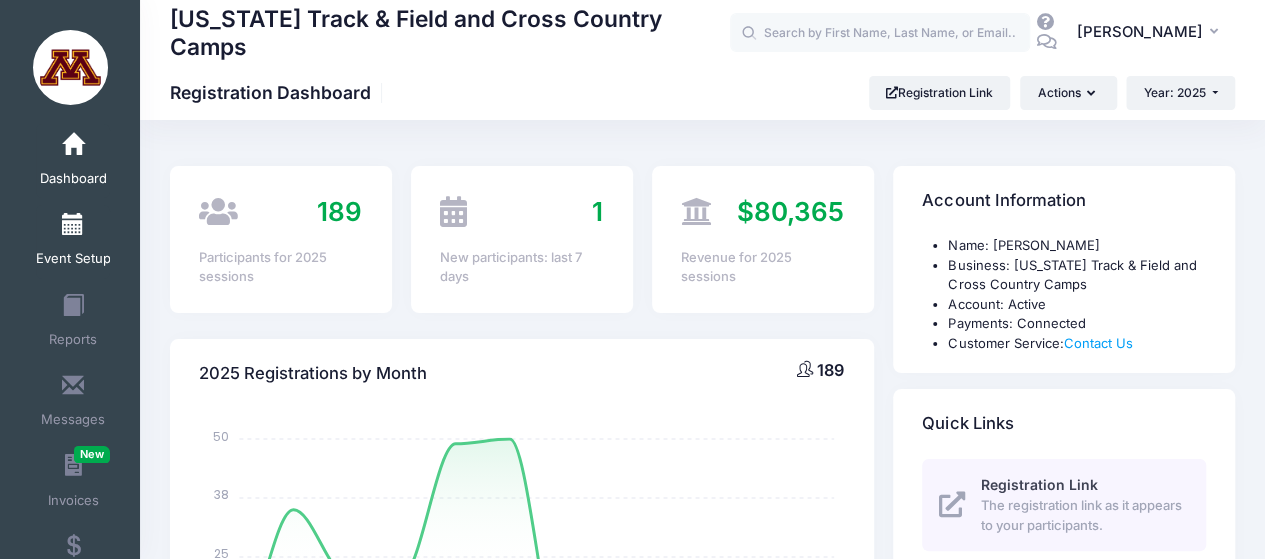 click on "Event Setup" at bounding box center [73, 242] 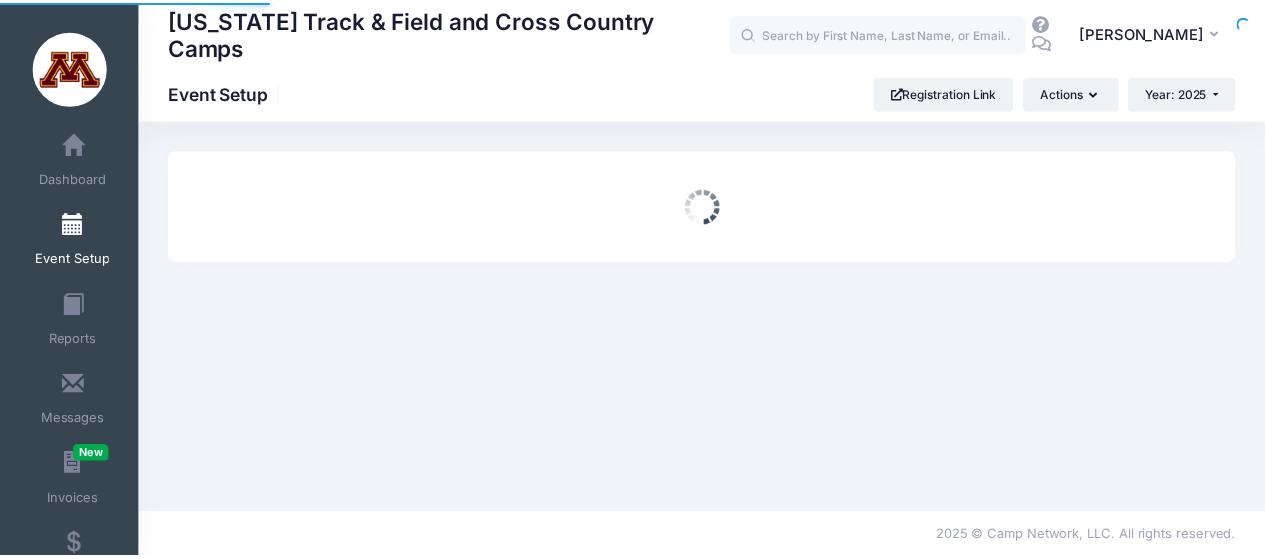 scroll, scrollTop: 0, scrollLeft: 0, axis: both 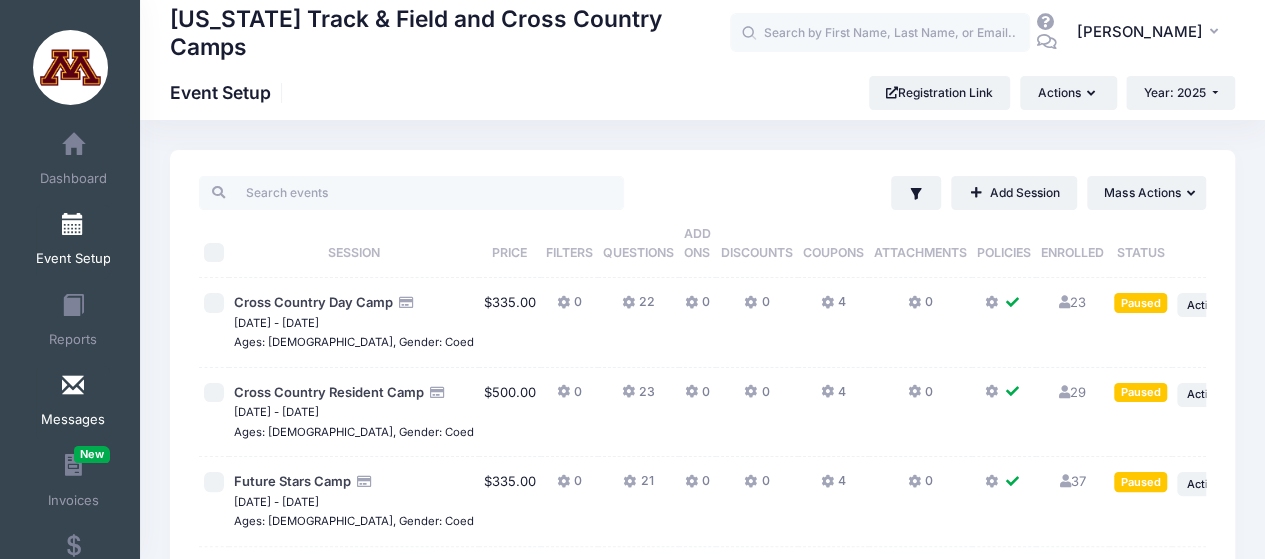 click at bounding box center (73, 386) 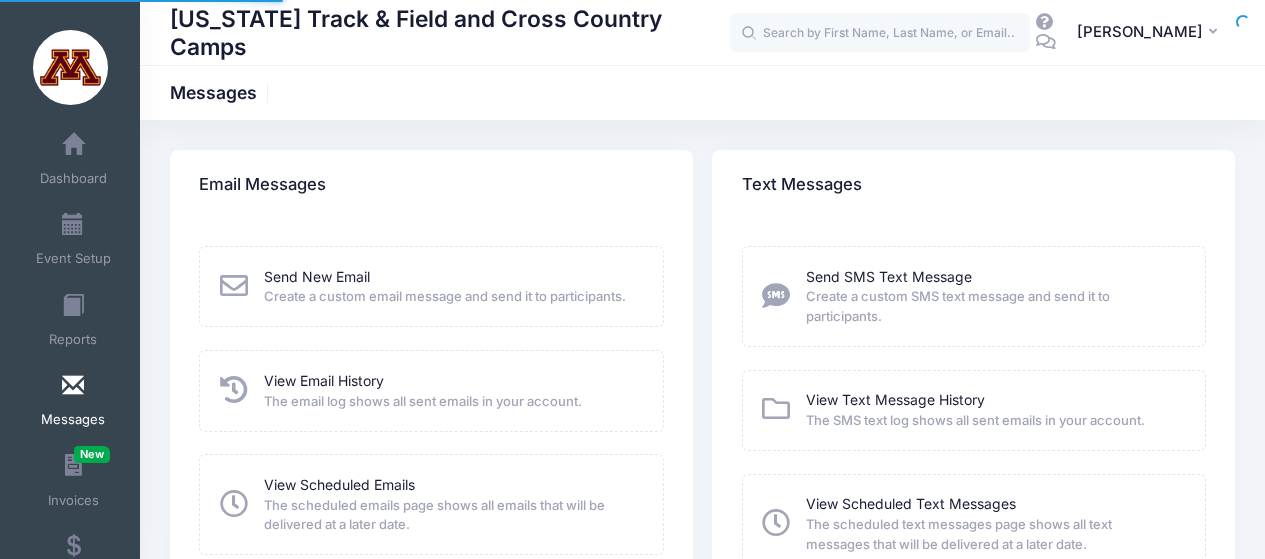scroll, scrollTop: 0, scrollLeft: 0, axis: both 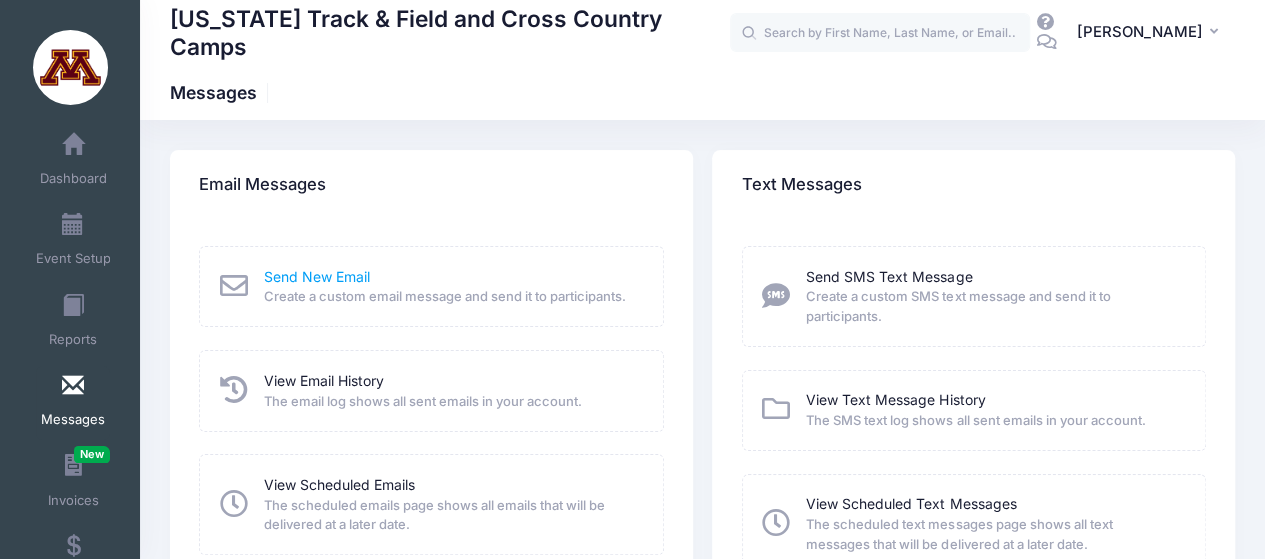 click on "Send New Email" at bounding box center (317, 276) 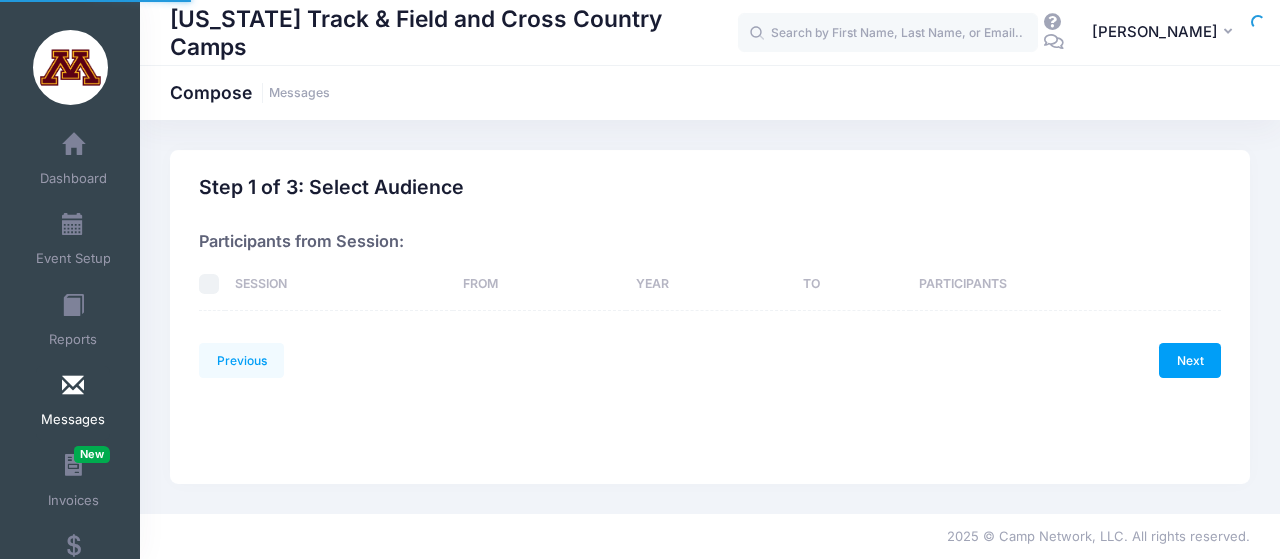 scroll, scrollTop: 0, scrollLeft: 0, axis: both 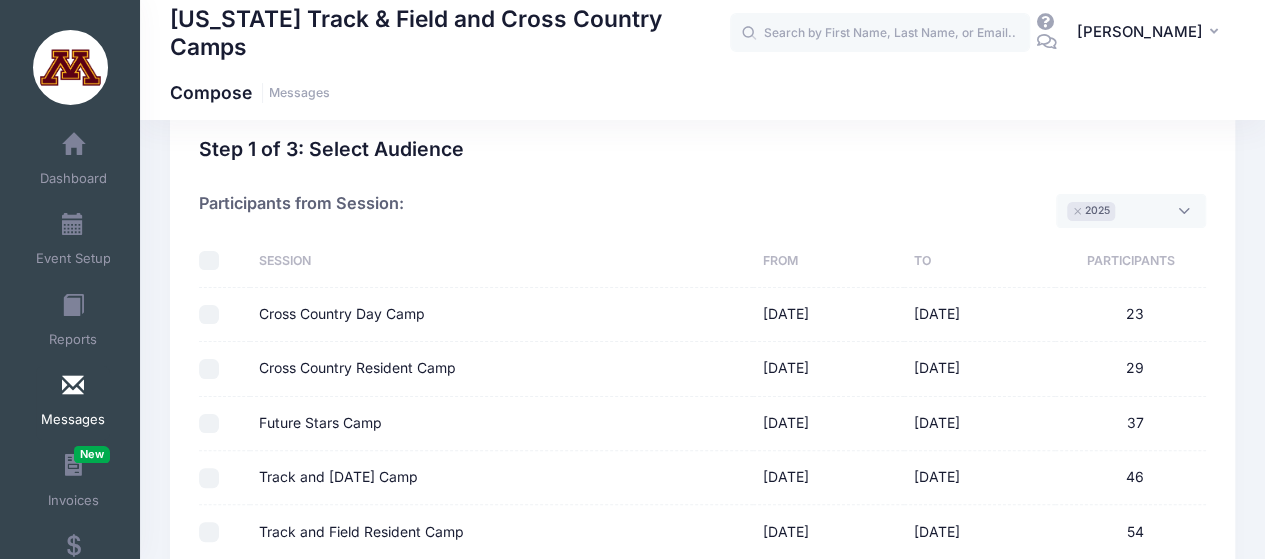 click on "Cross Country Day Camp" at bounding box center [209, 315] 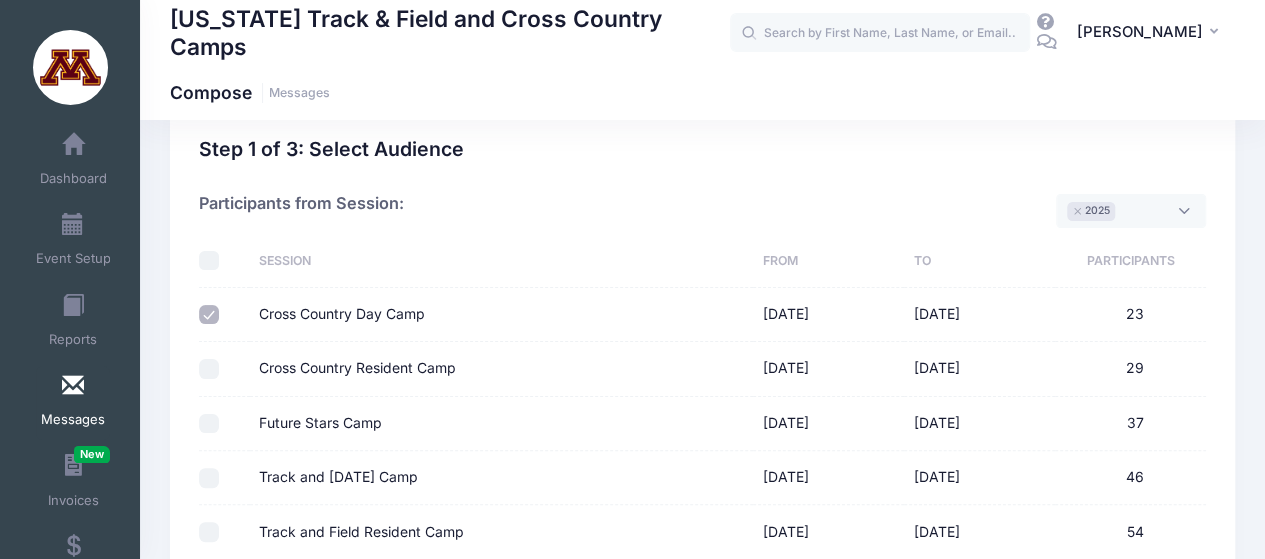 click on "Cross Country Day Camp" at bounding box center [342, 314] 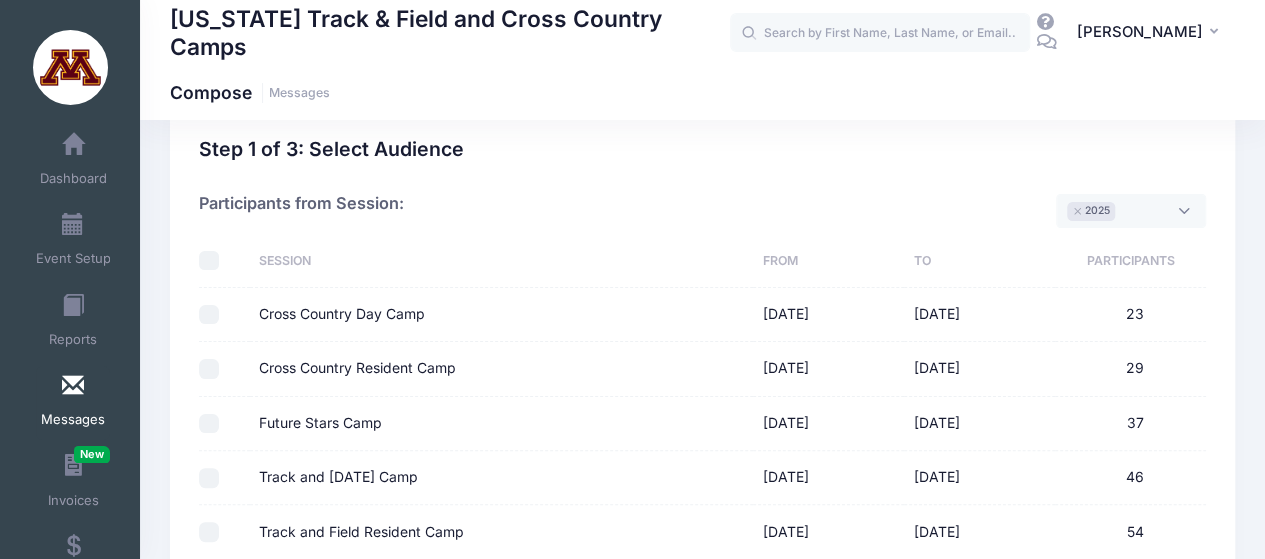 click on "Cross Country Day Camp" at bounding box center [342, 314] 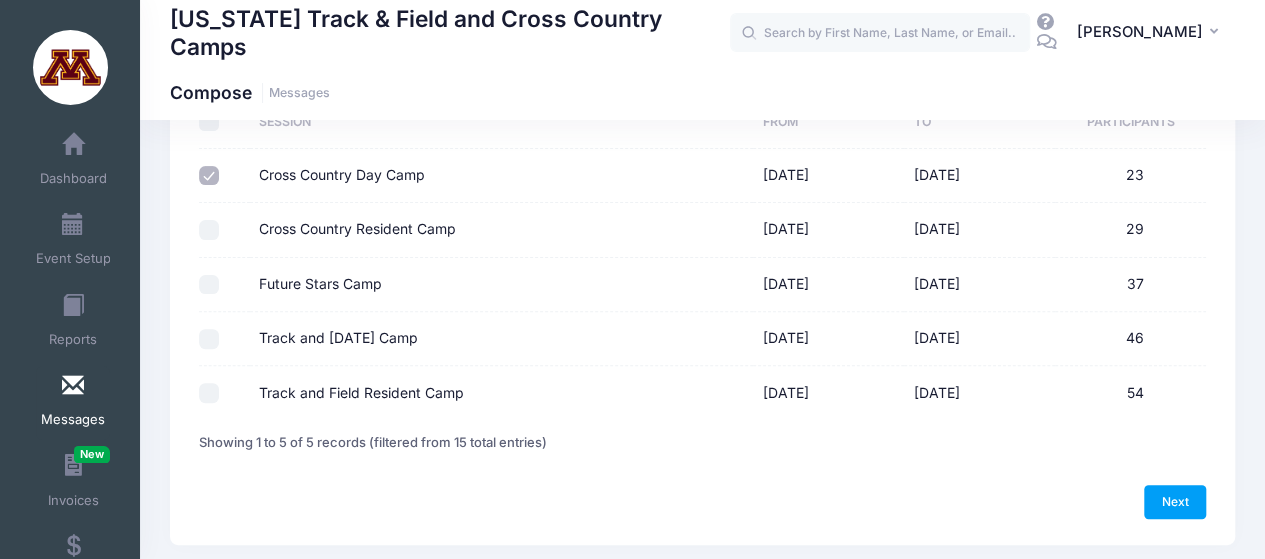 scroll, scrollTop: 182, scrollLeft: 0, axis: vertical 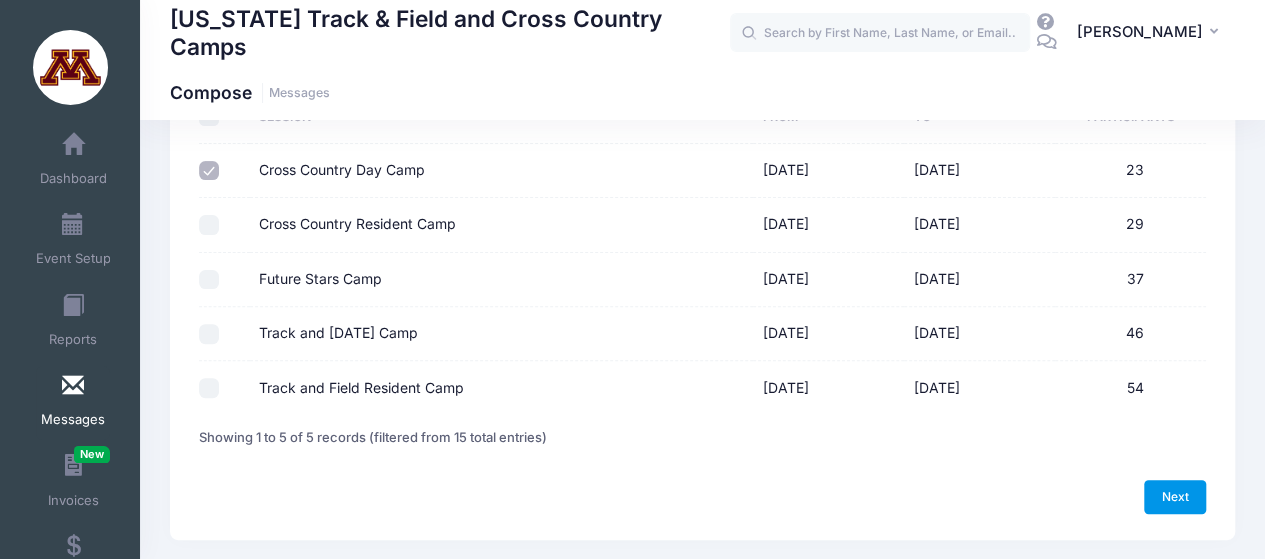 click on "Next" at bounding box center [1175, 497] 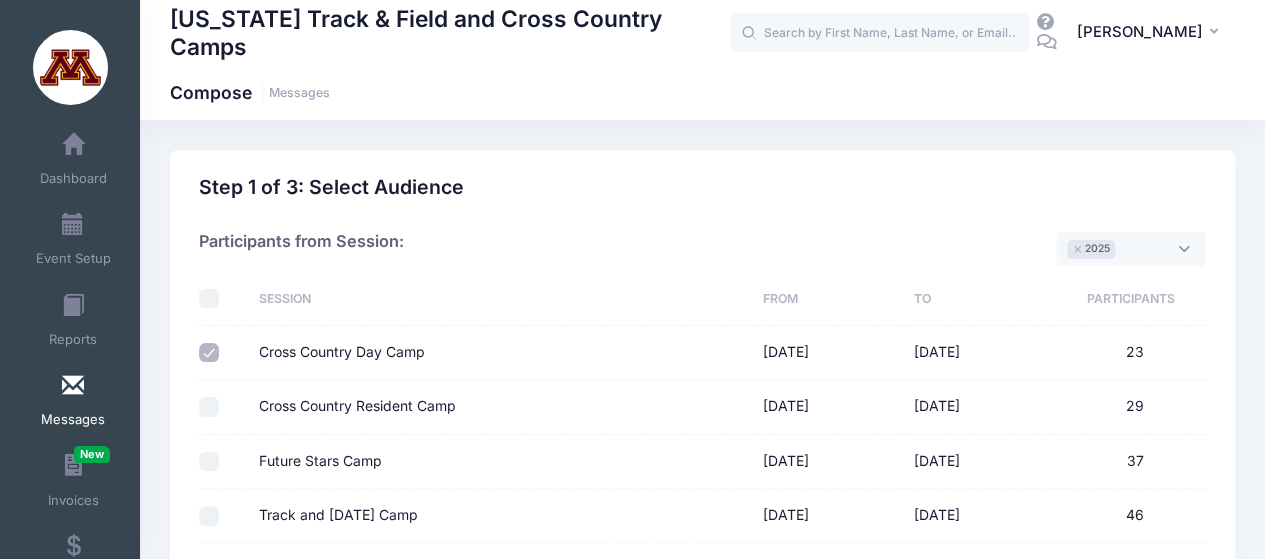 select on "50" 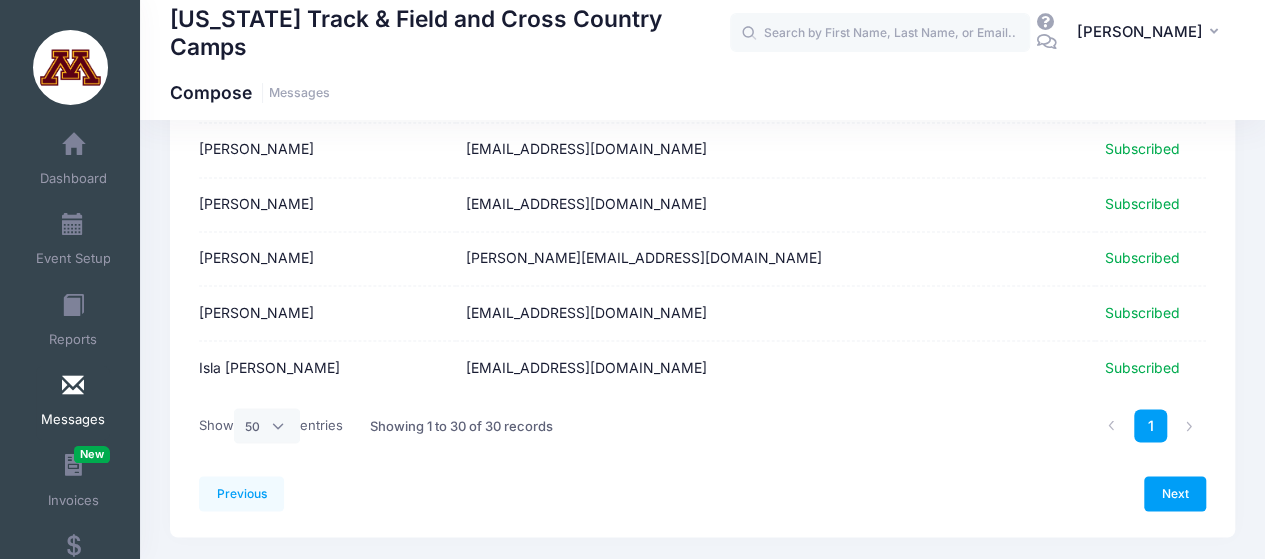 scroll, scrollTop: 1536, scrollLeft: 0, axis: vertical 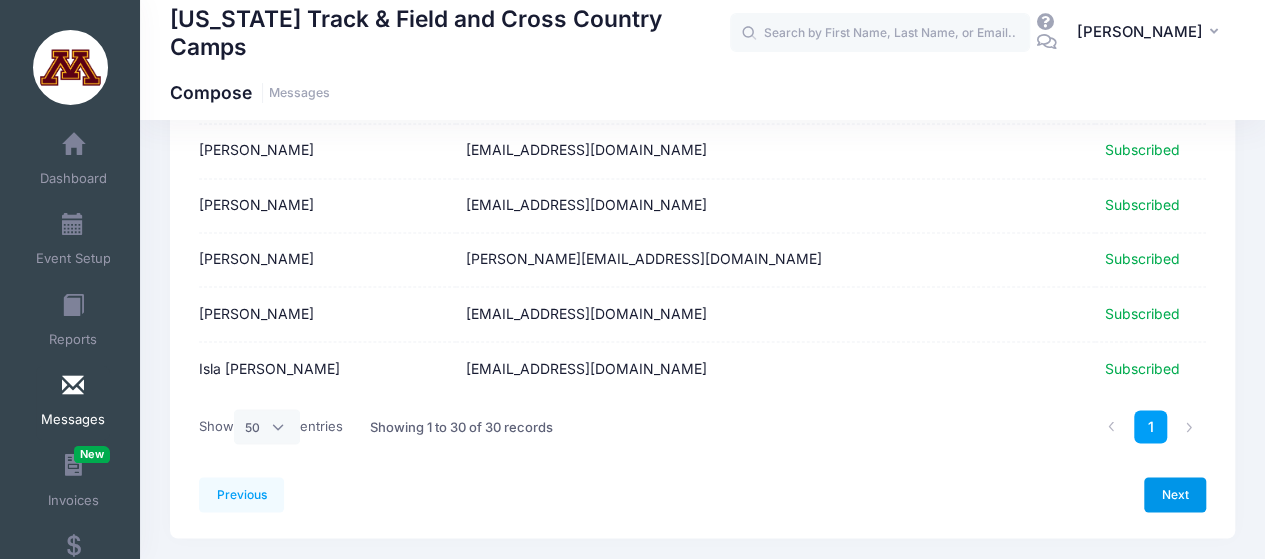 click on "Next" at bounding box center [1175, 494] 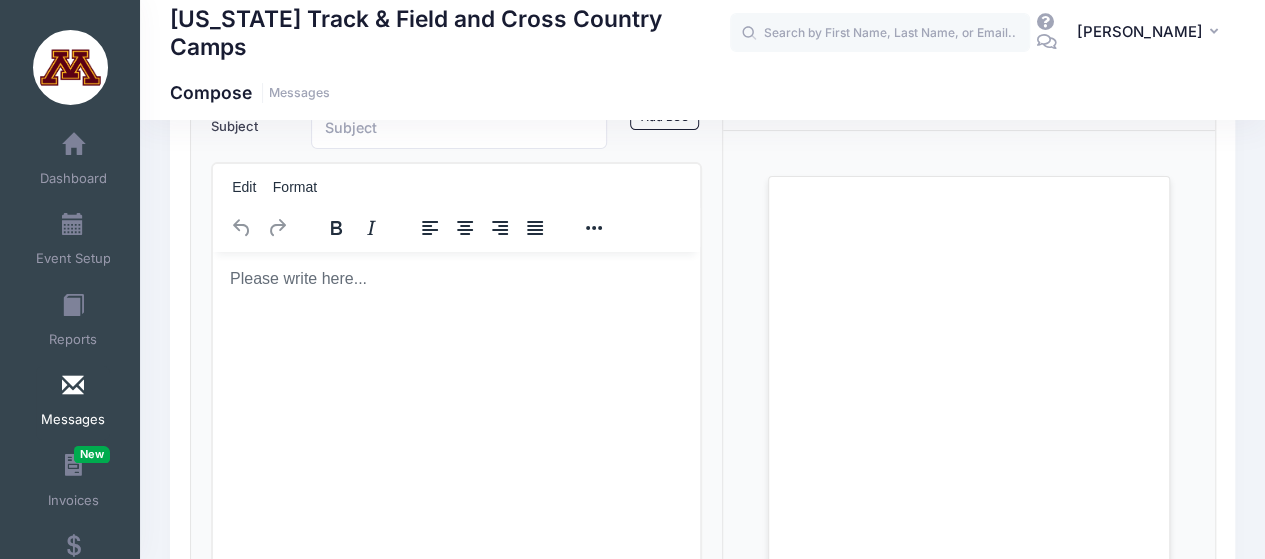 scroll, scrollTop: 83, scrollLeft: 0, axis: vertical 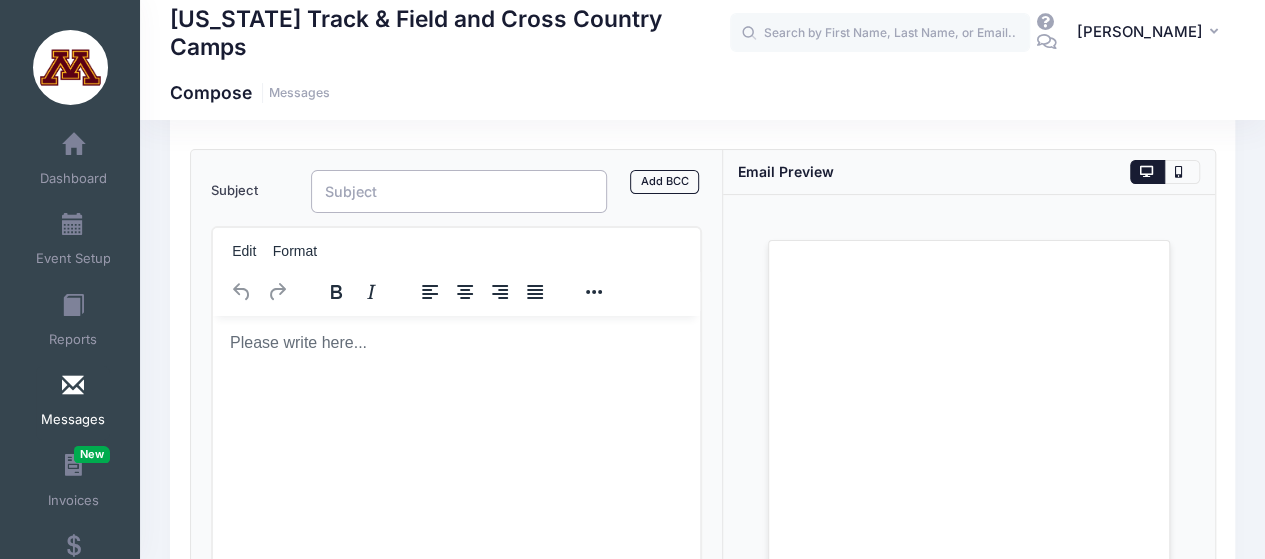 click on "Subject" at bounding box center (459, 191) 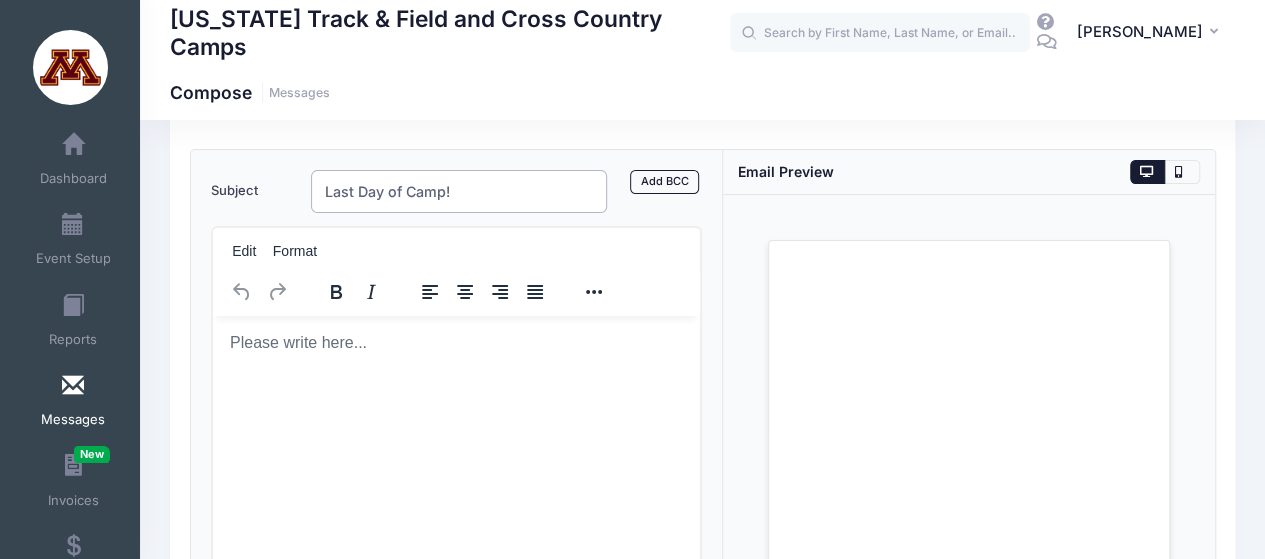 type on "Last Day of Camp!" 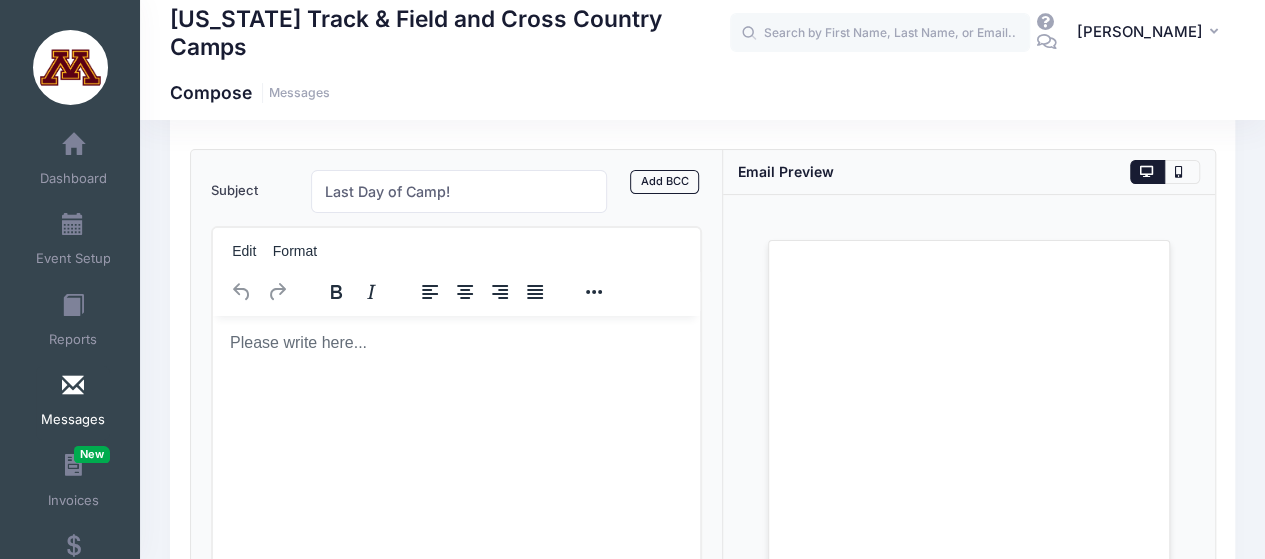click at bounding box center (456, 342) 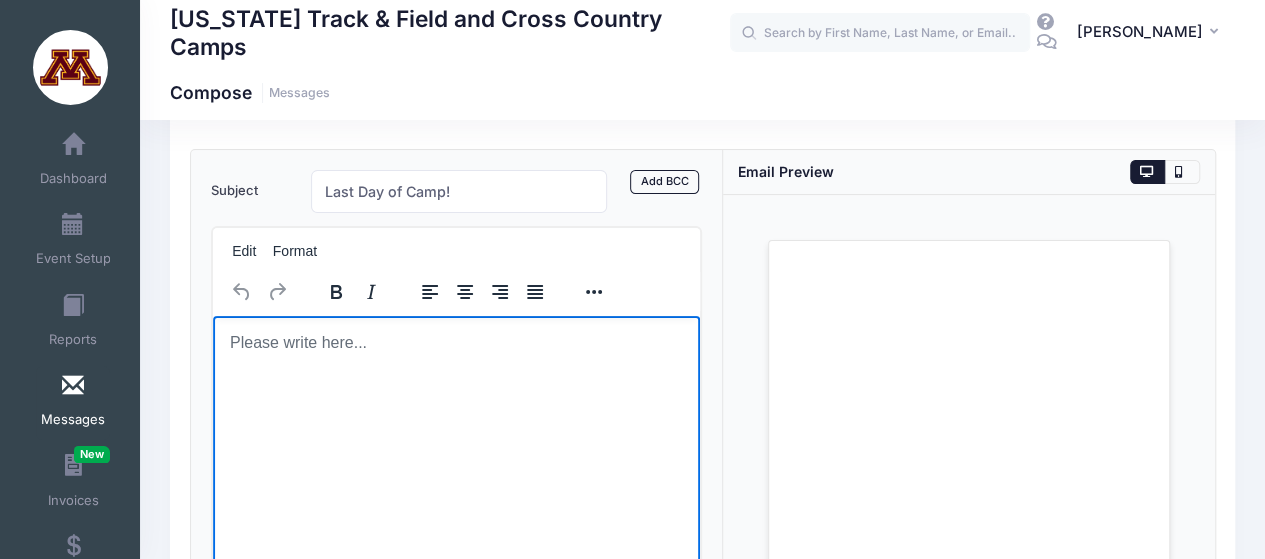 type 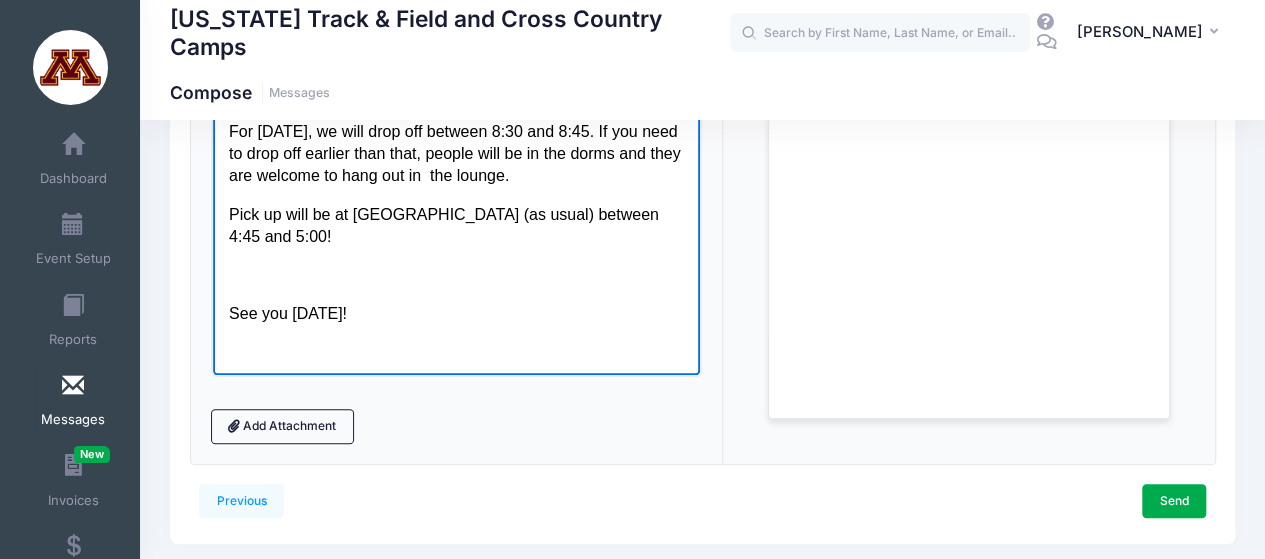 scroll, scrollTop: 432, scrollLeft: 0, axis: vertical 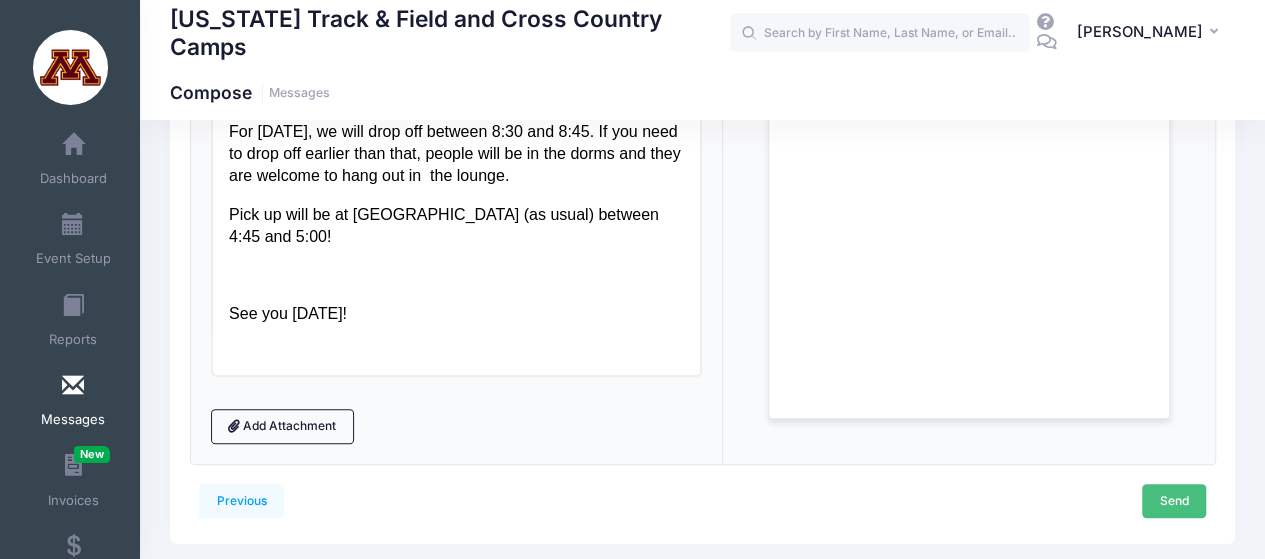 click on "Send" at bounding box center (1174, 501) 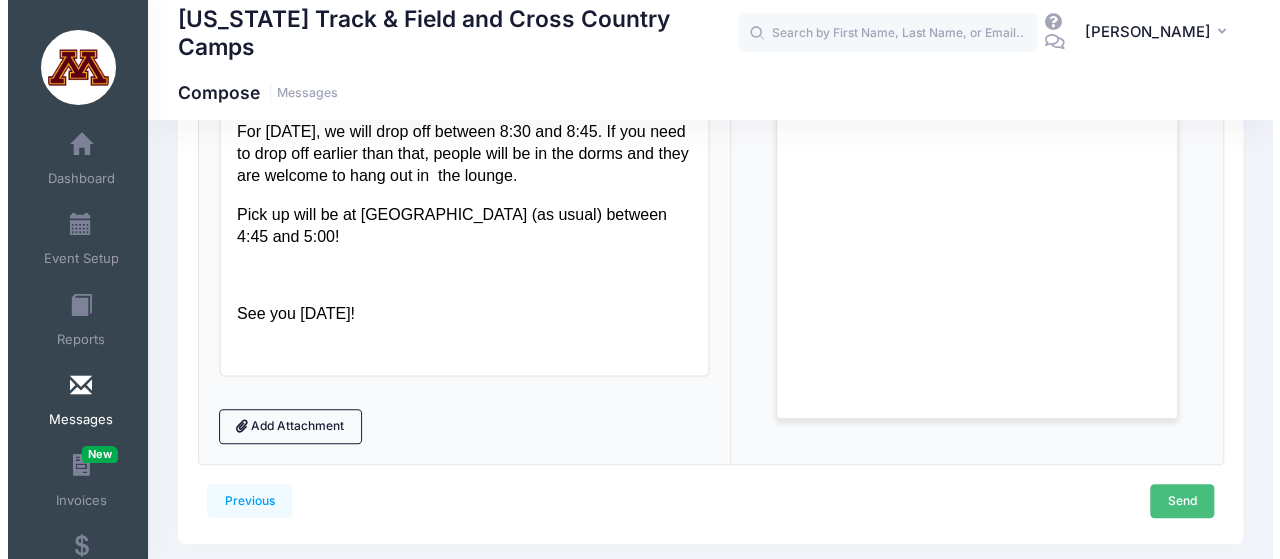 scroll, scrollTop: 0, scrollLeft: 0, axis: both 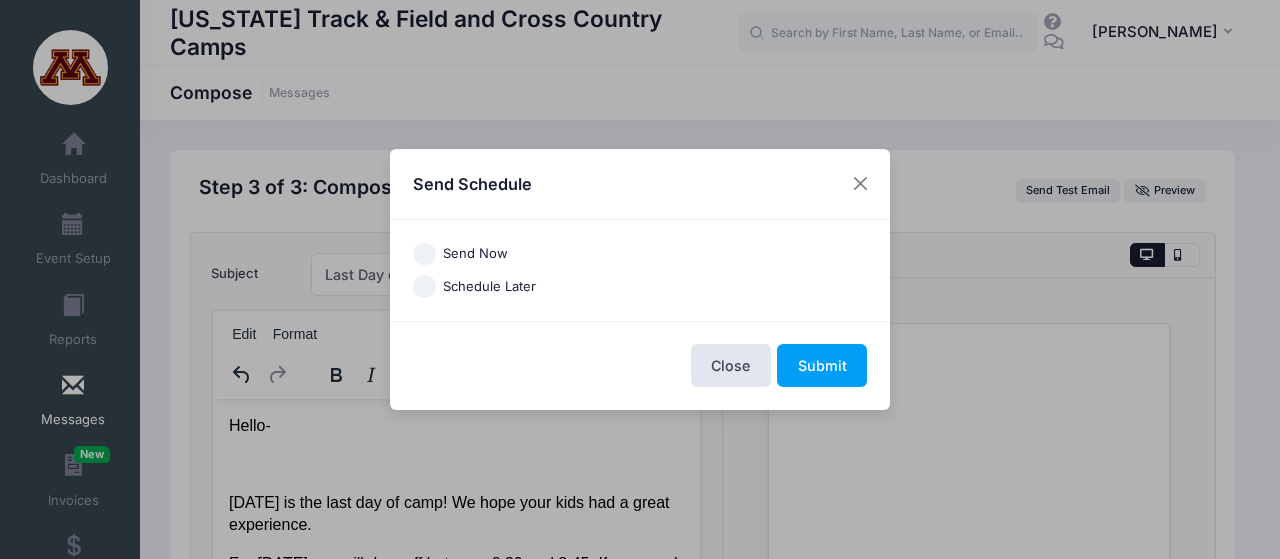 click on "Send Now" at bounding box center (424, 254) 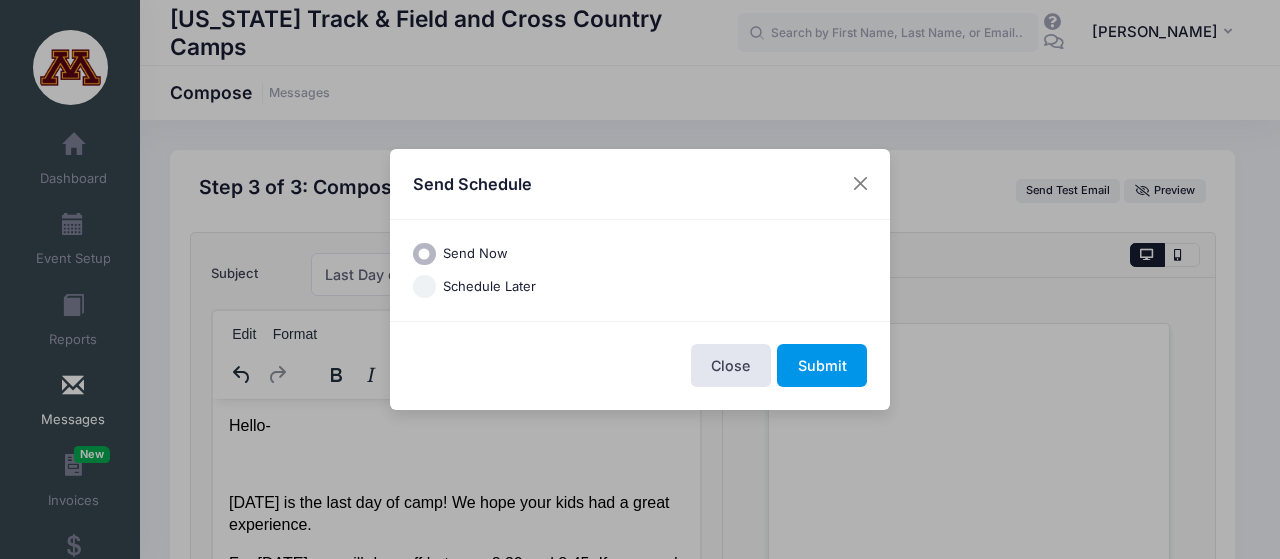 click on "Submit" at bounding box center (822, 365) 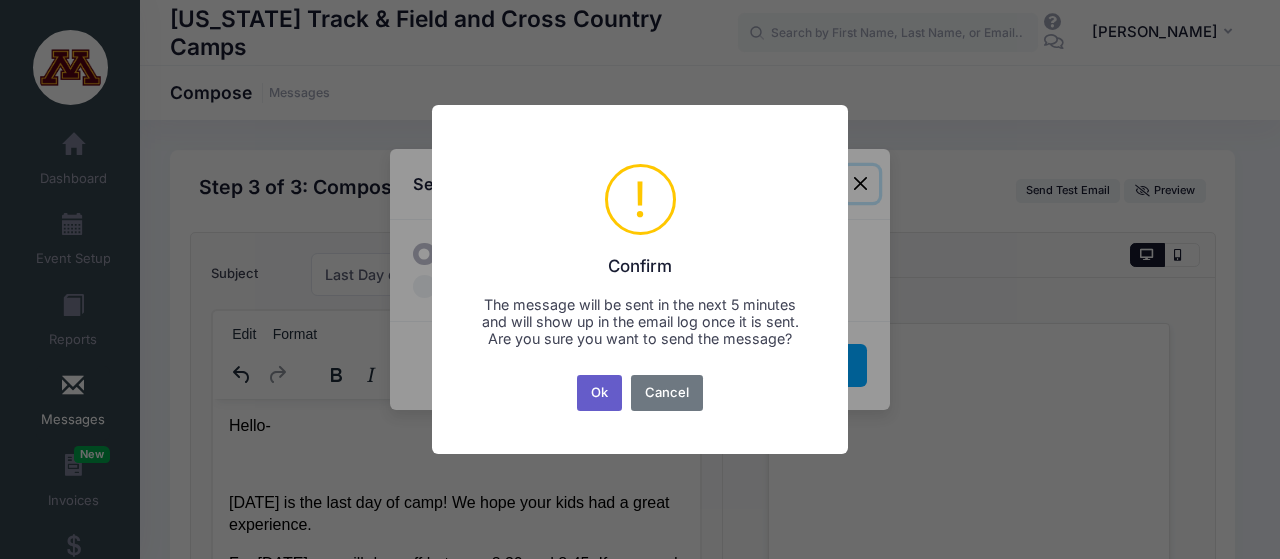 click on "Ok" at bounding box center (600, 393) 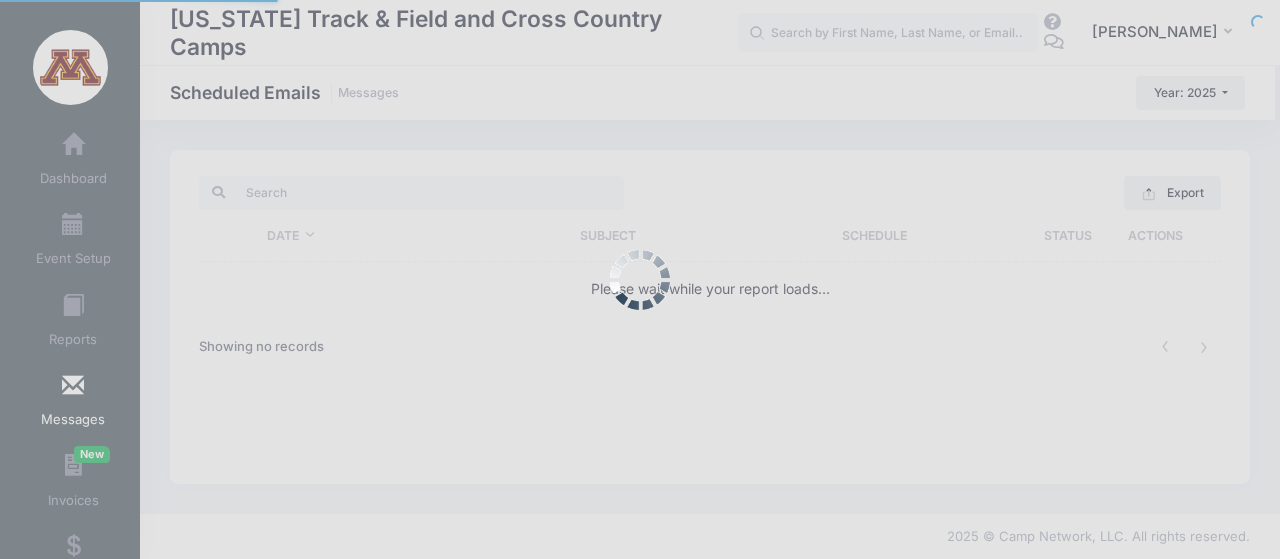 scroll, scrollTop: 0, scrollLeft: 0, axis: both 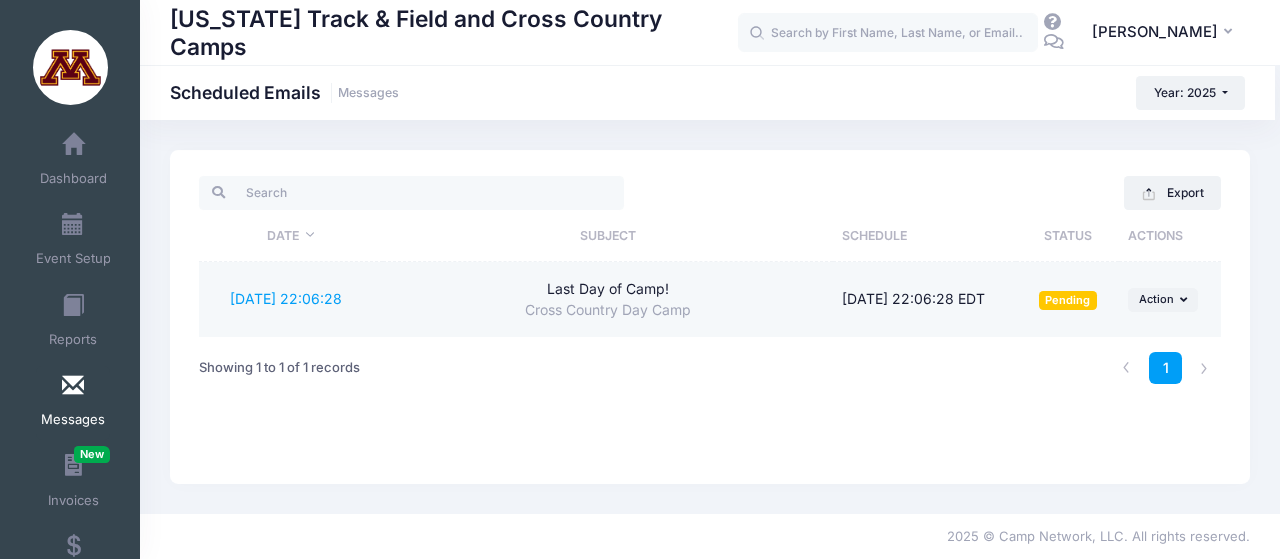 click on "Pending" at bounding box center [1068, 300] 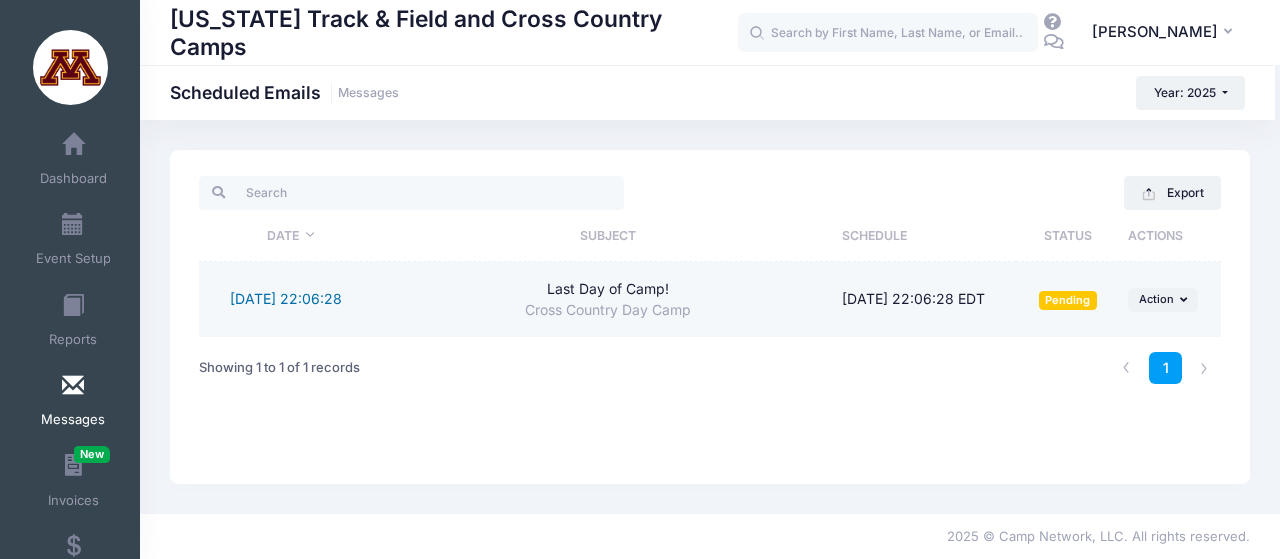 click on "7/9/2025 22:06:28" at bounding box center [286, 298] 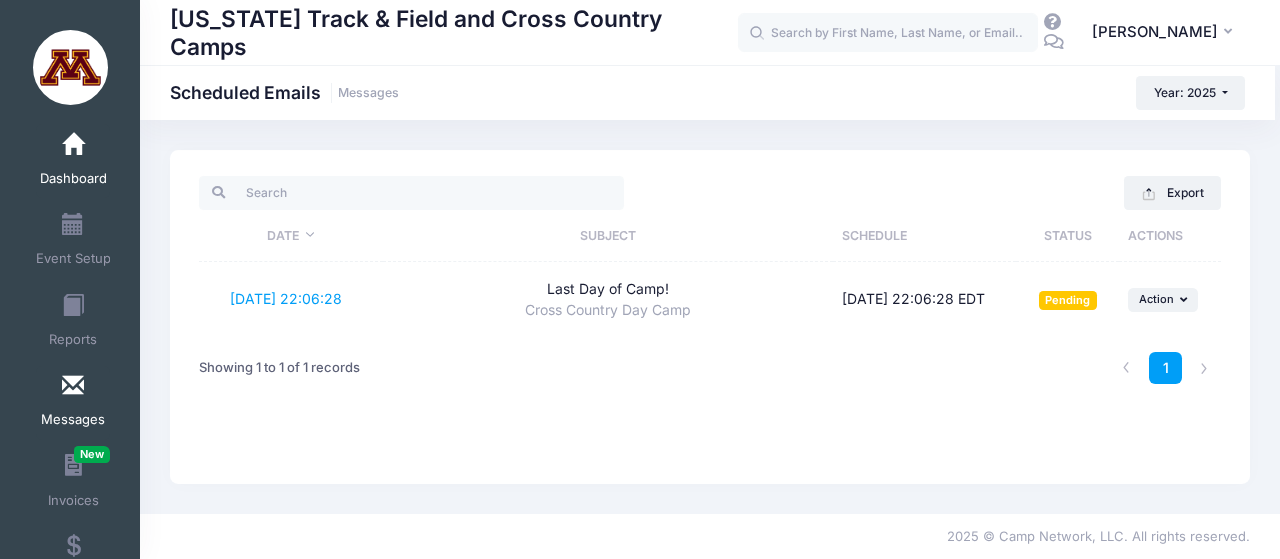 click on "Dashboard" at bounding box center [73, 161] 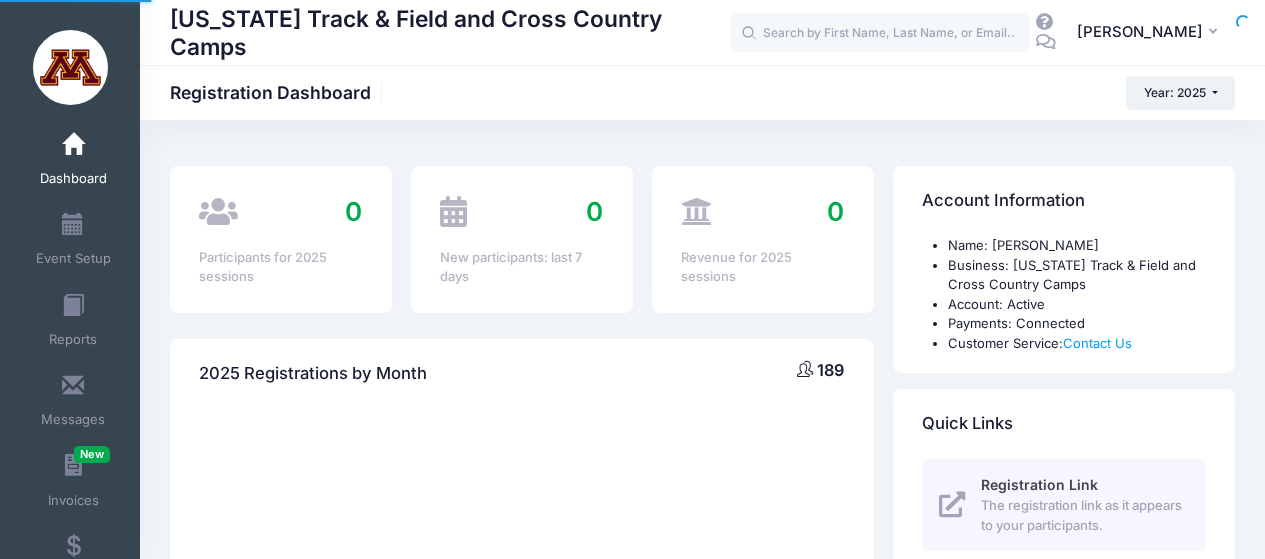 scroll, scrollTop: 0, scrollLeft: 0, axis: both 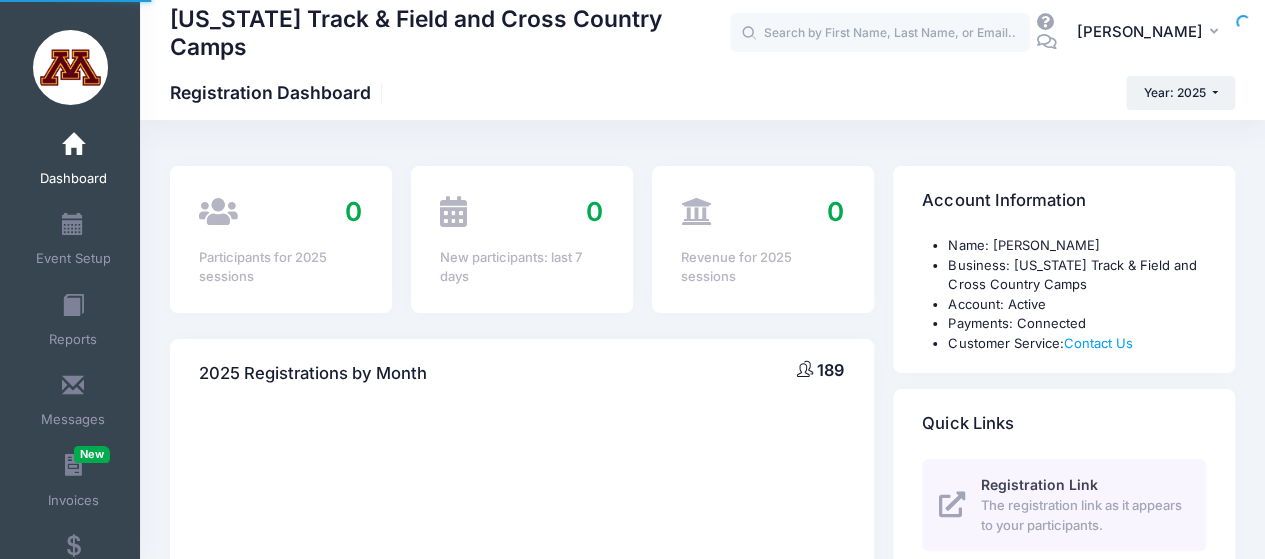 select 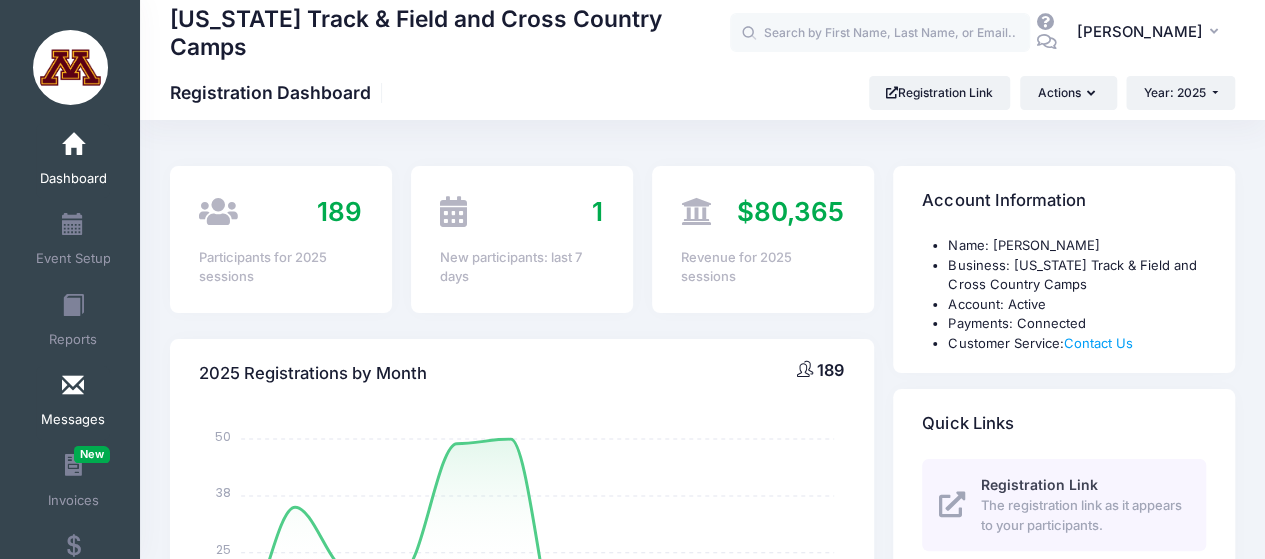 click on "Messages" at bounding box center [73, 403] 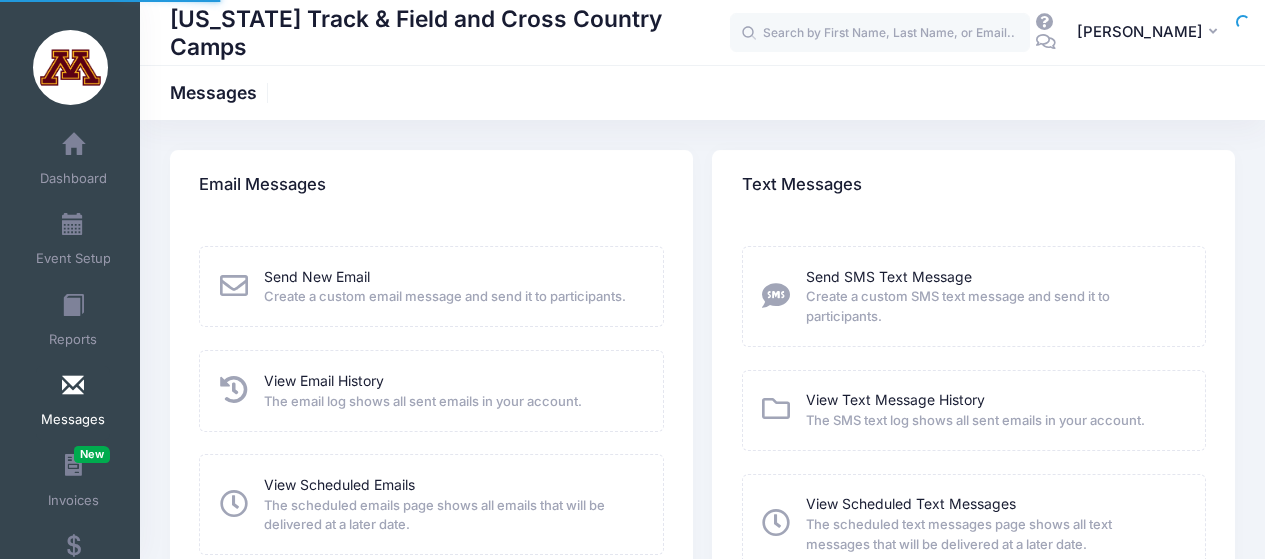 scroll, scrollTop: 0, scrollLeft: 0, axis: both 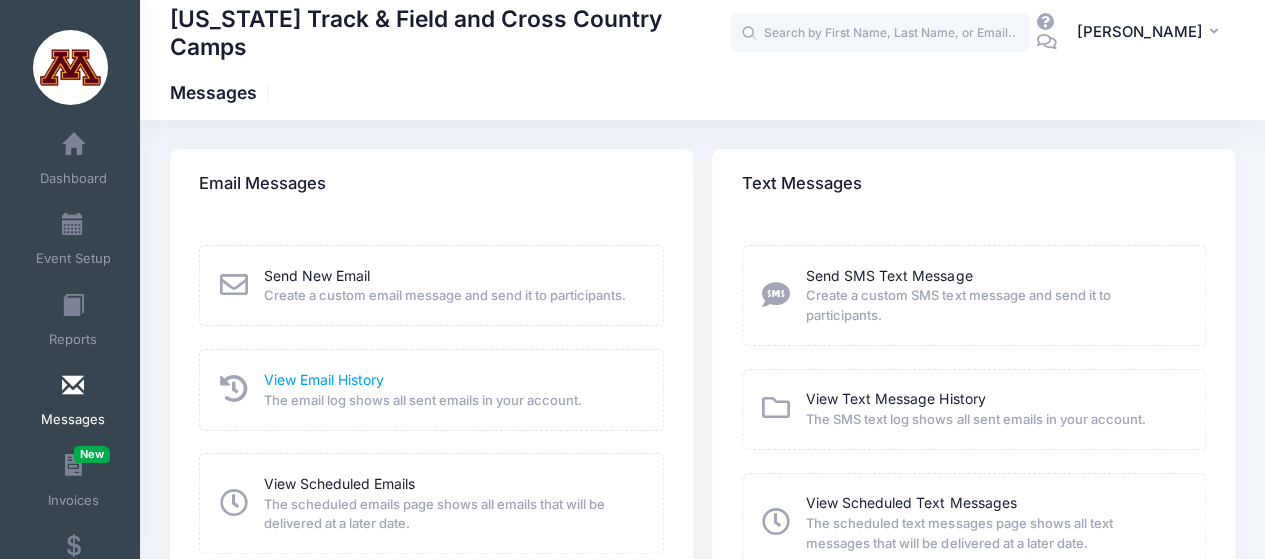 click on "View Email History" at bounding box center [324, 379] 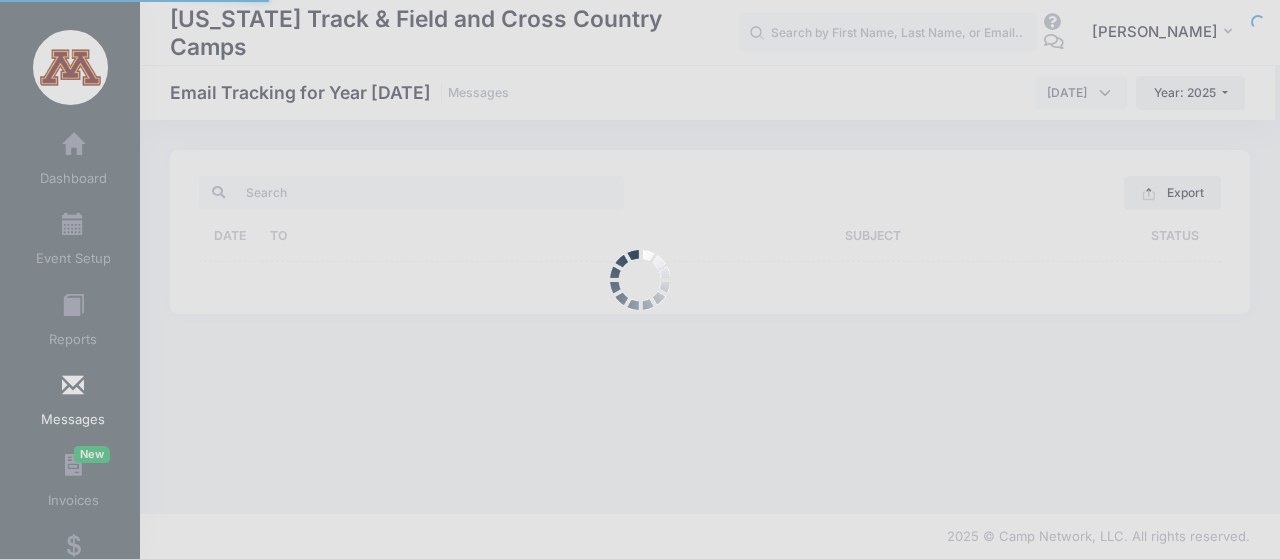 scroll, scrollTop: 0, scrollLeft: 0, axis: both 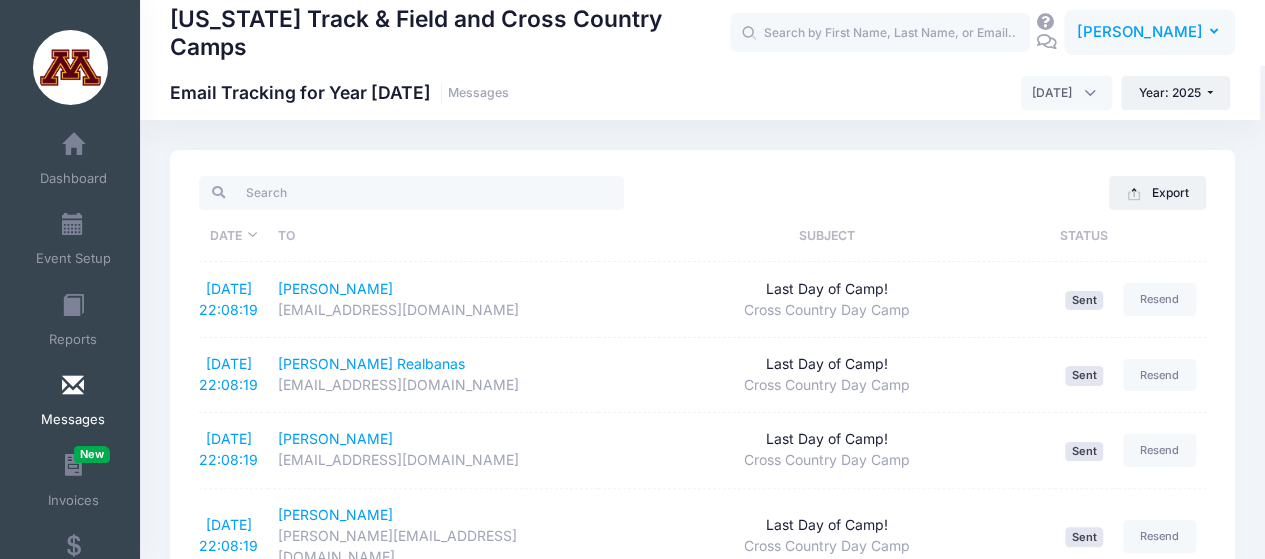click at bounding box center [1215, 32] 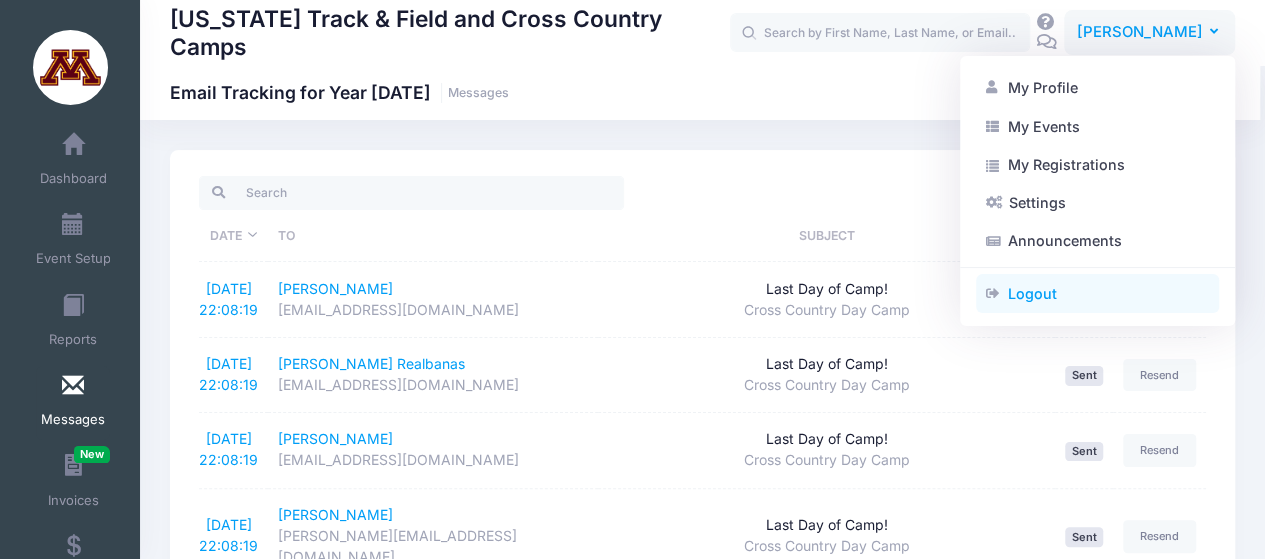 click on "Logout" at bounding box center [1097, 294] 